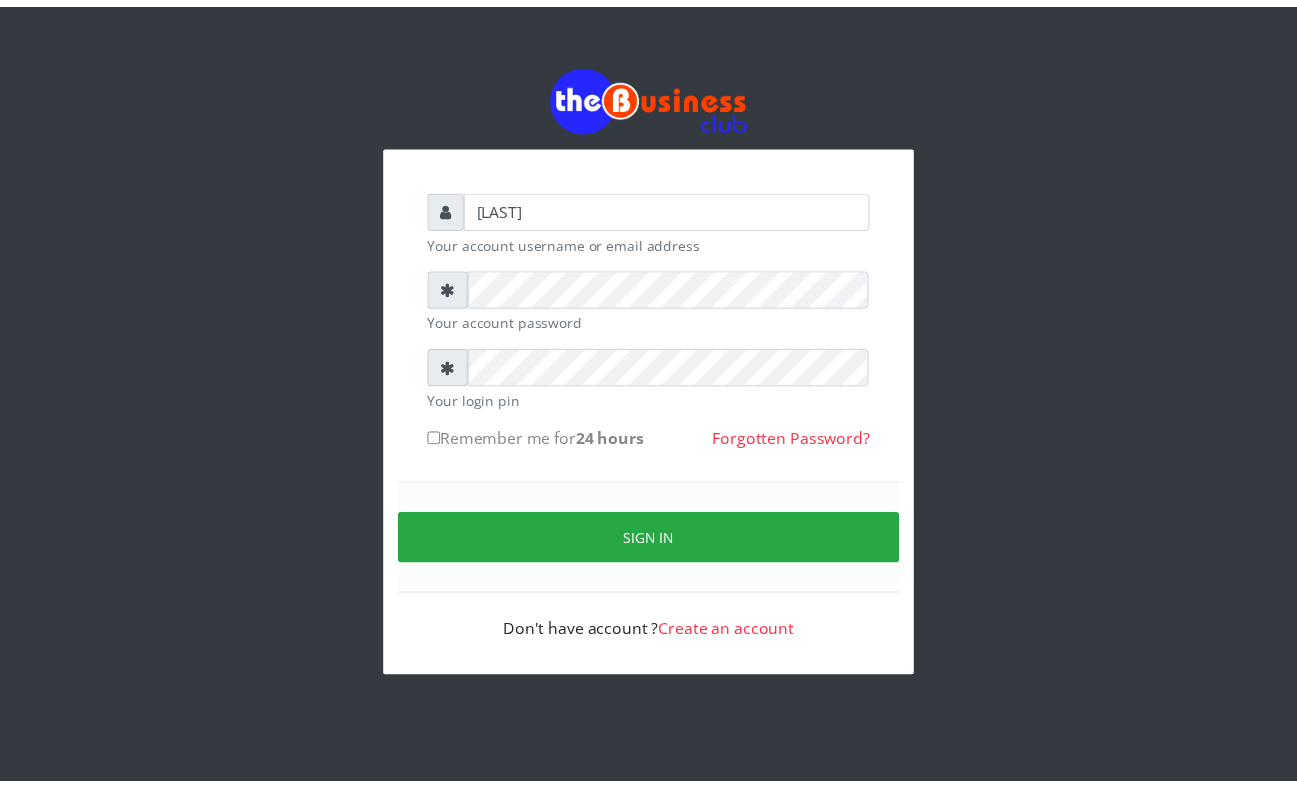 scroll, scrollTop: 0, scrollLeft: 0, axis: both 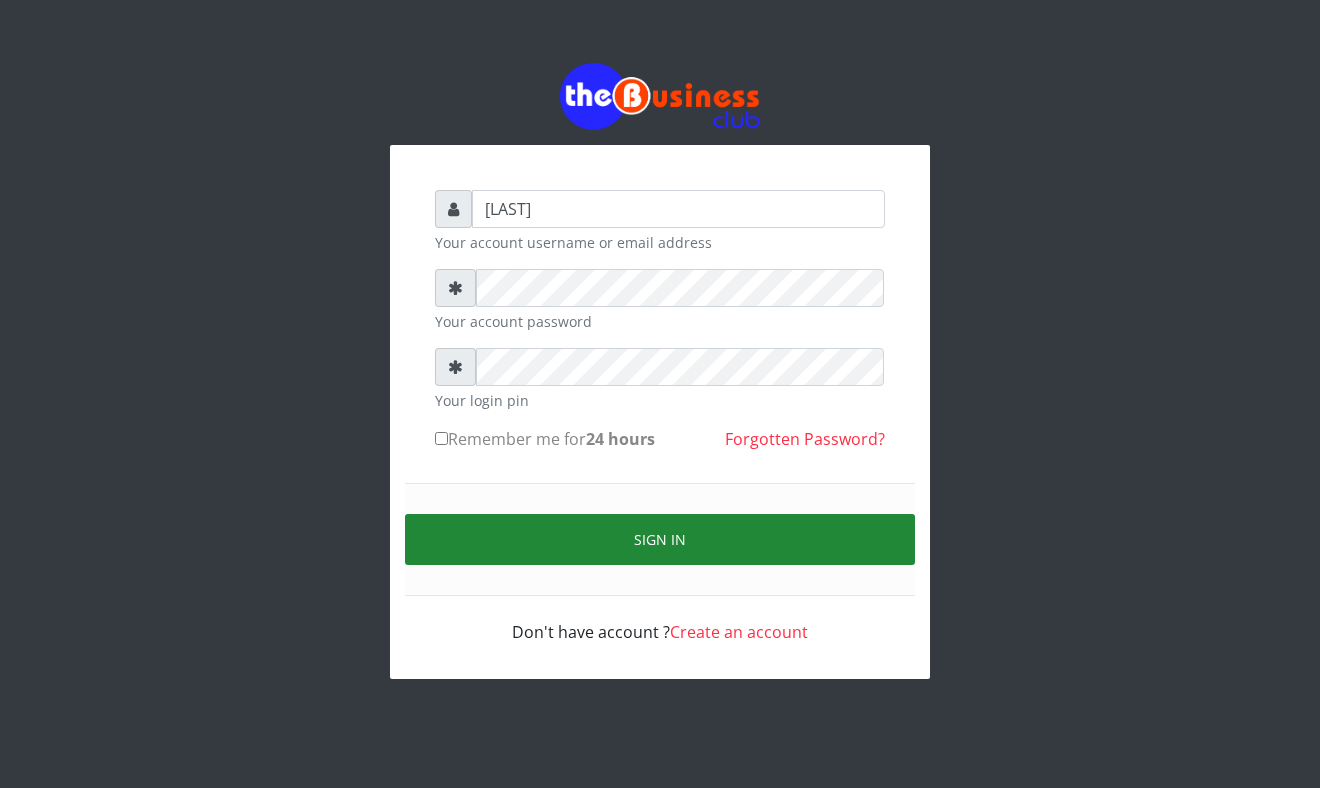 click on "Sign in" at bounding box center (660, 539) 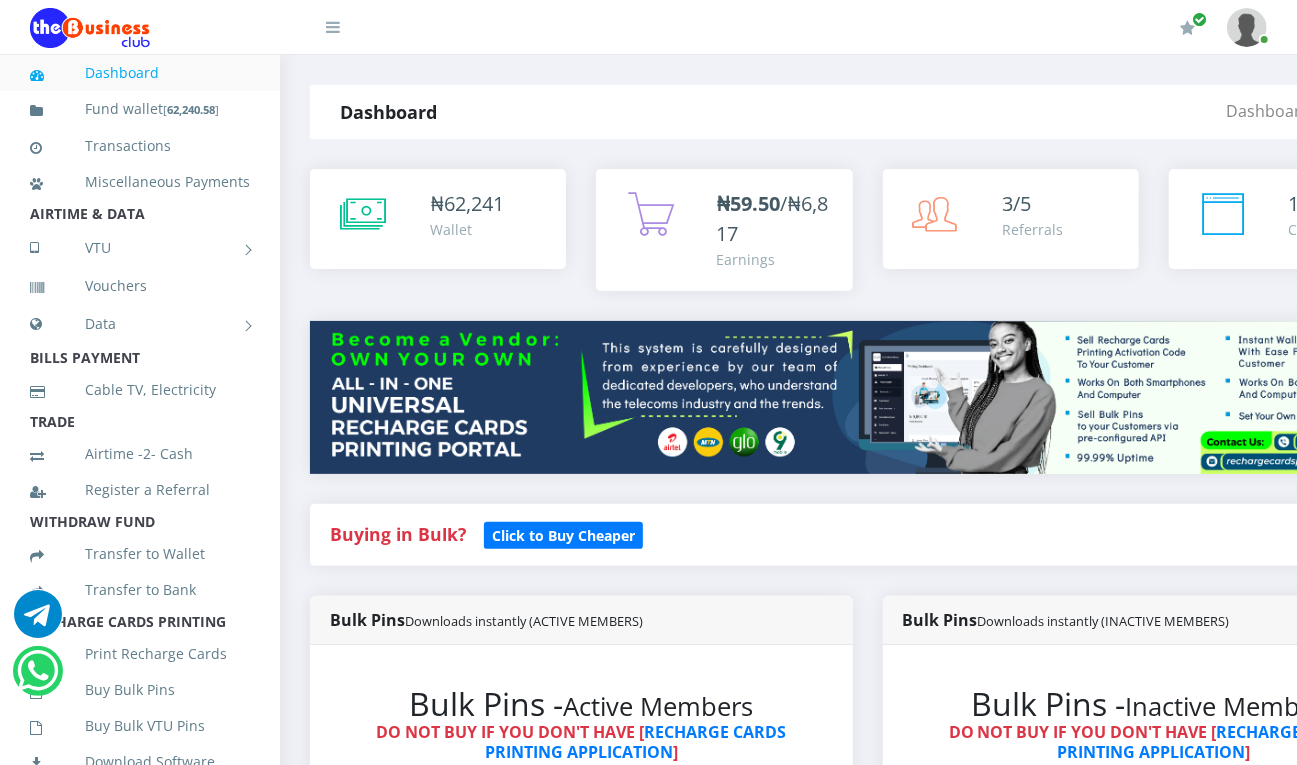 scroll, scrollTop: 0, scrollLeft: 0, axis: both 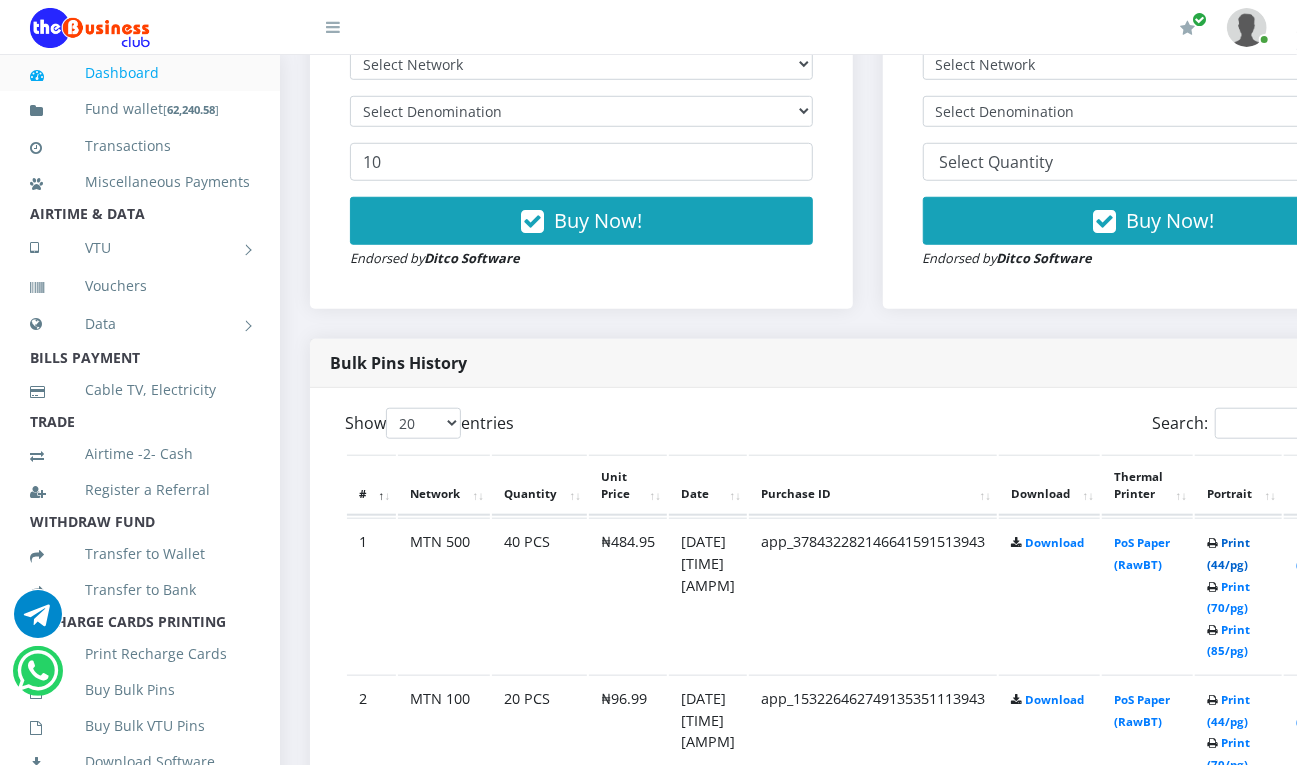 click on "Print (44/pg)" at bounding box center [1228, 553] 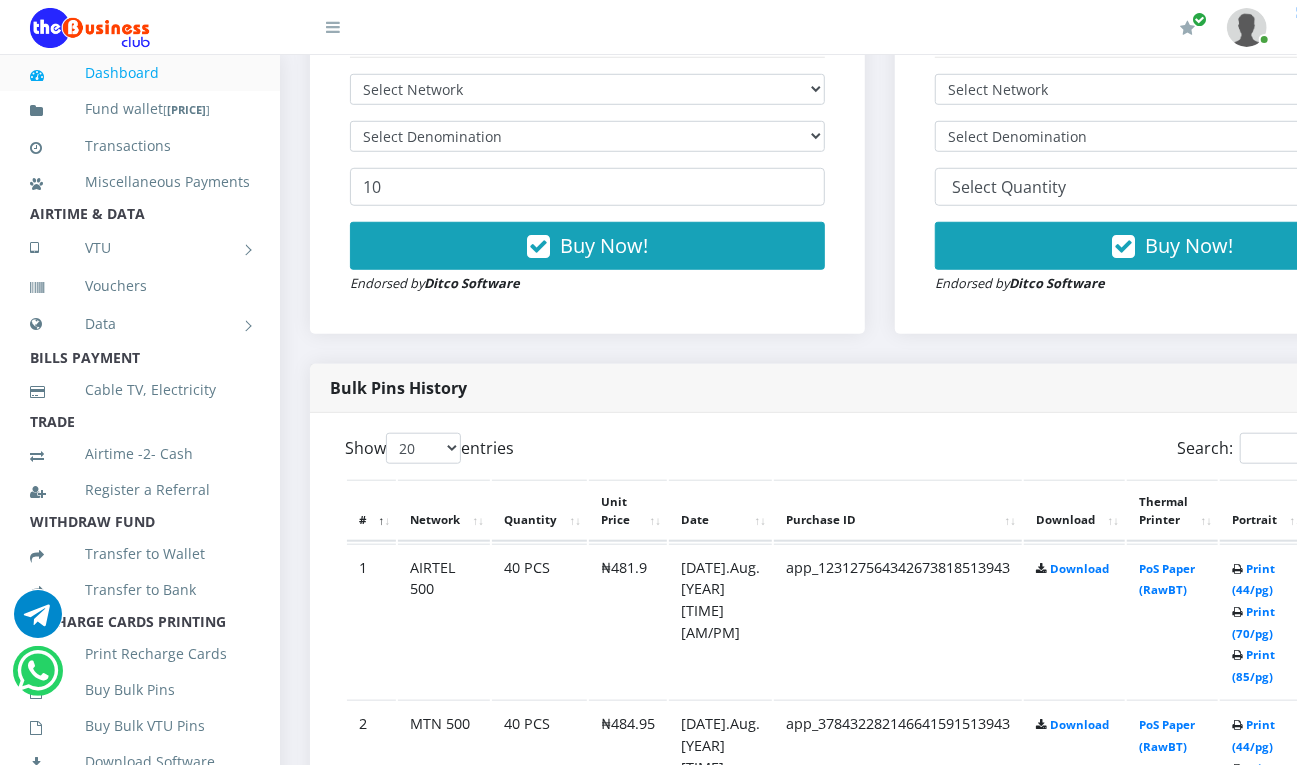scroll, scrollTop: 745, scrollLeft: 0, axis: vertical 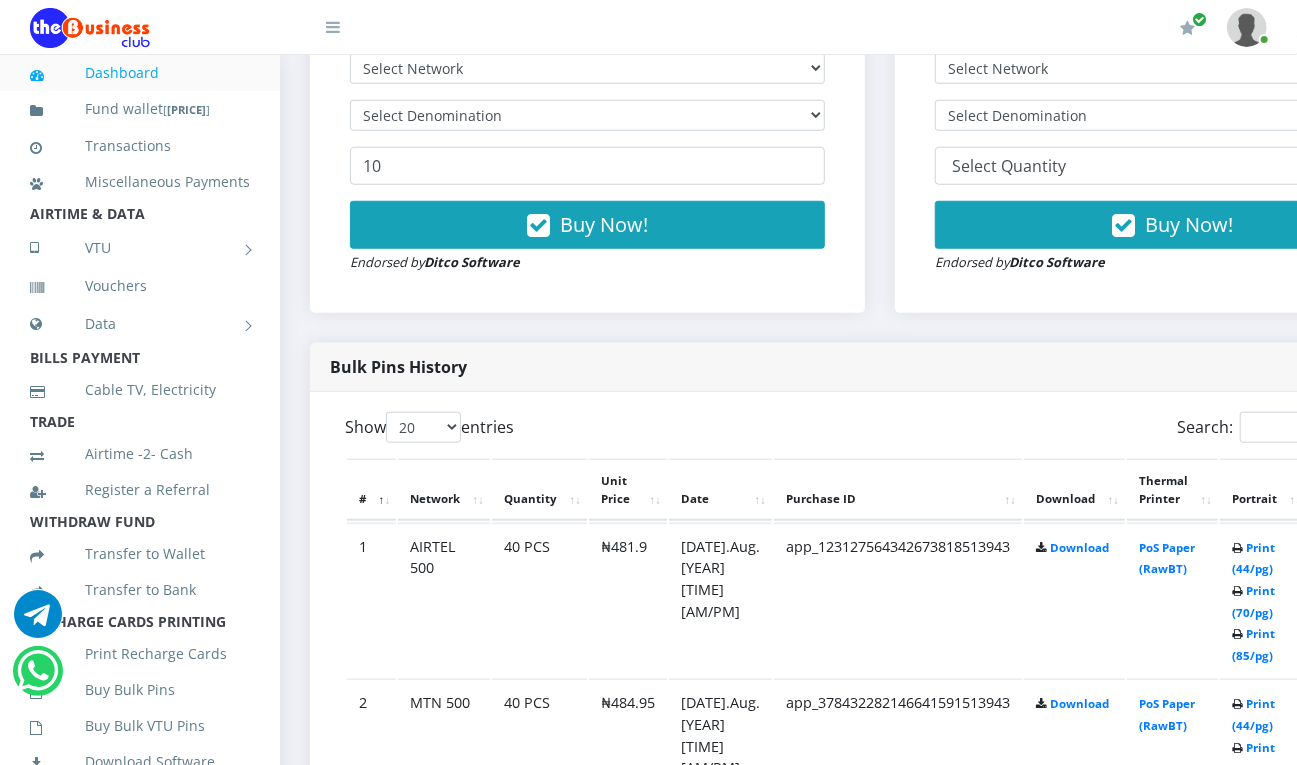 click on "Thermal Printer" at bounding box center (1172, 490) 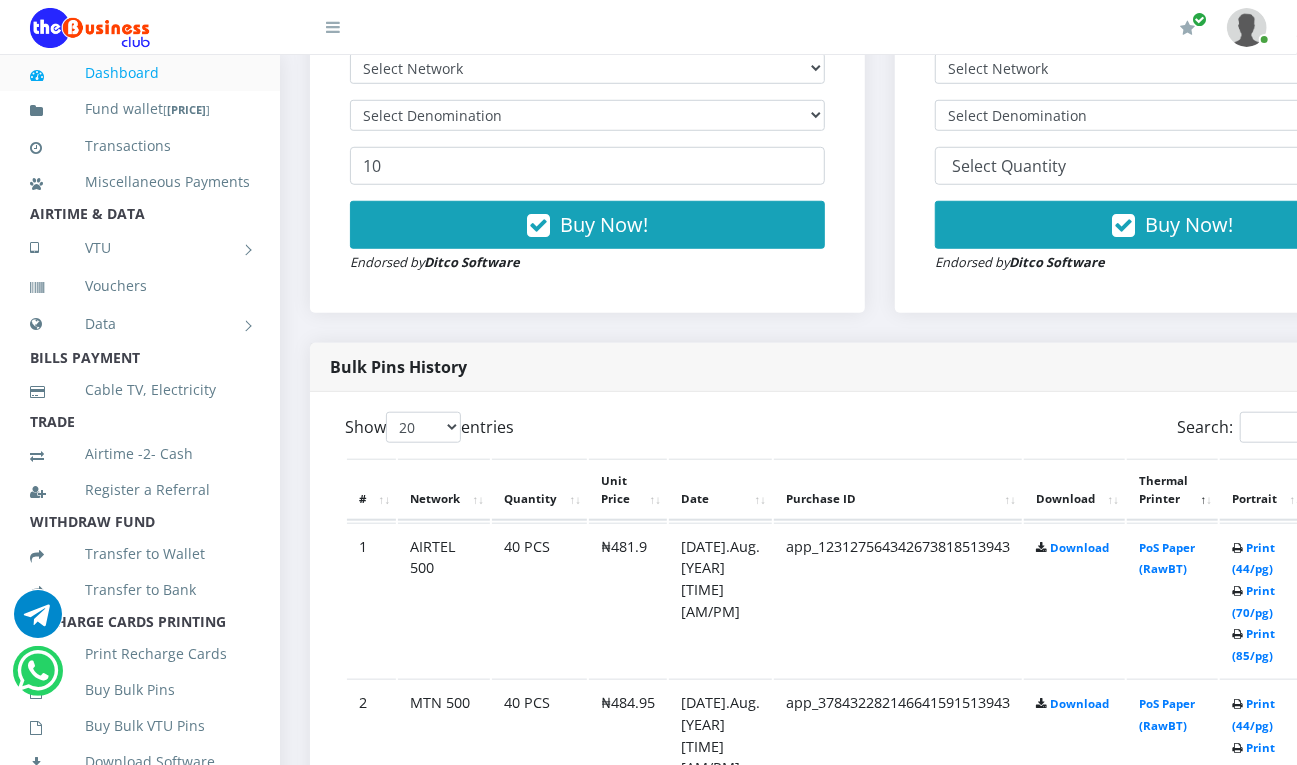 scroll, scrollTop: 746, scrollLeft: 0, axis: vertical 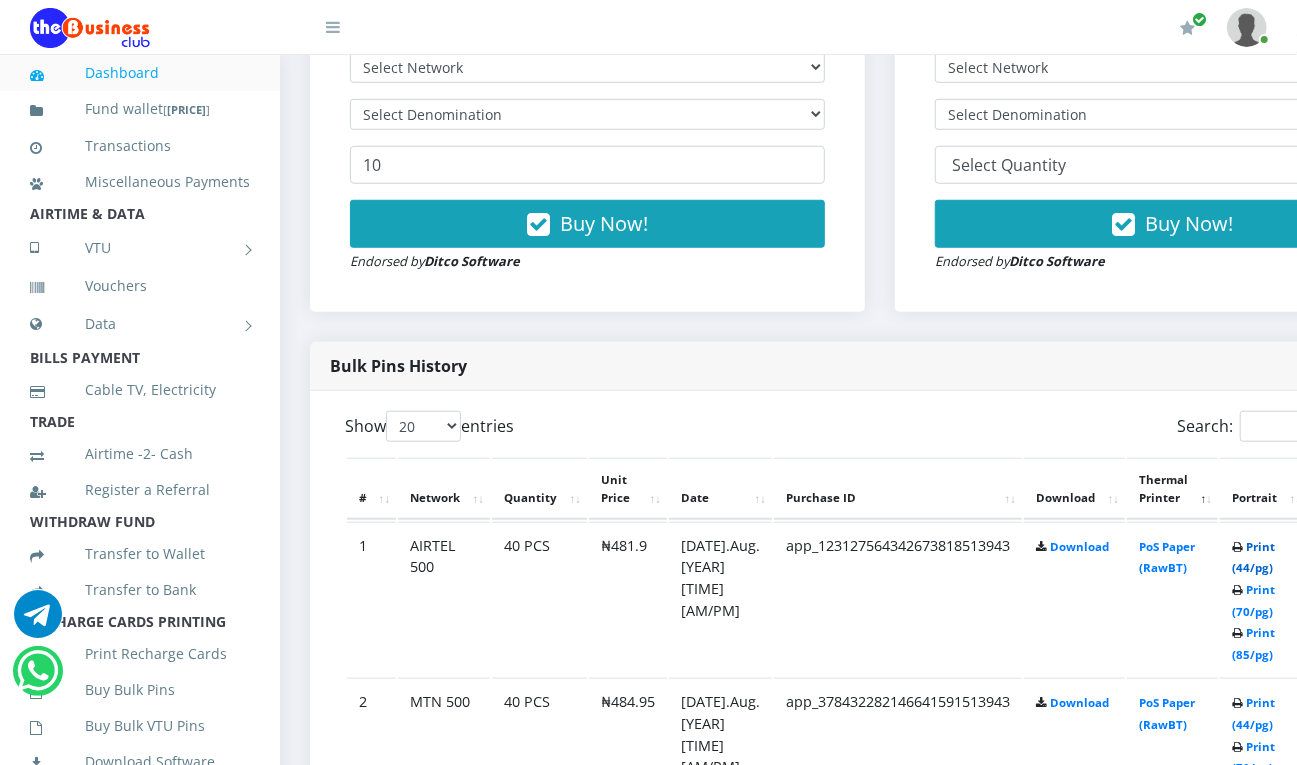 click on "Print (44/pg)" at bounding box center [1253, 557] 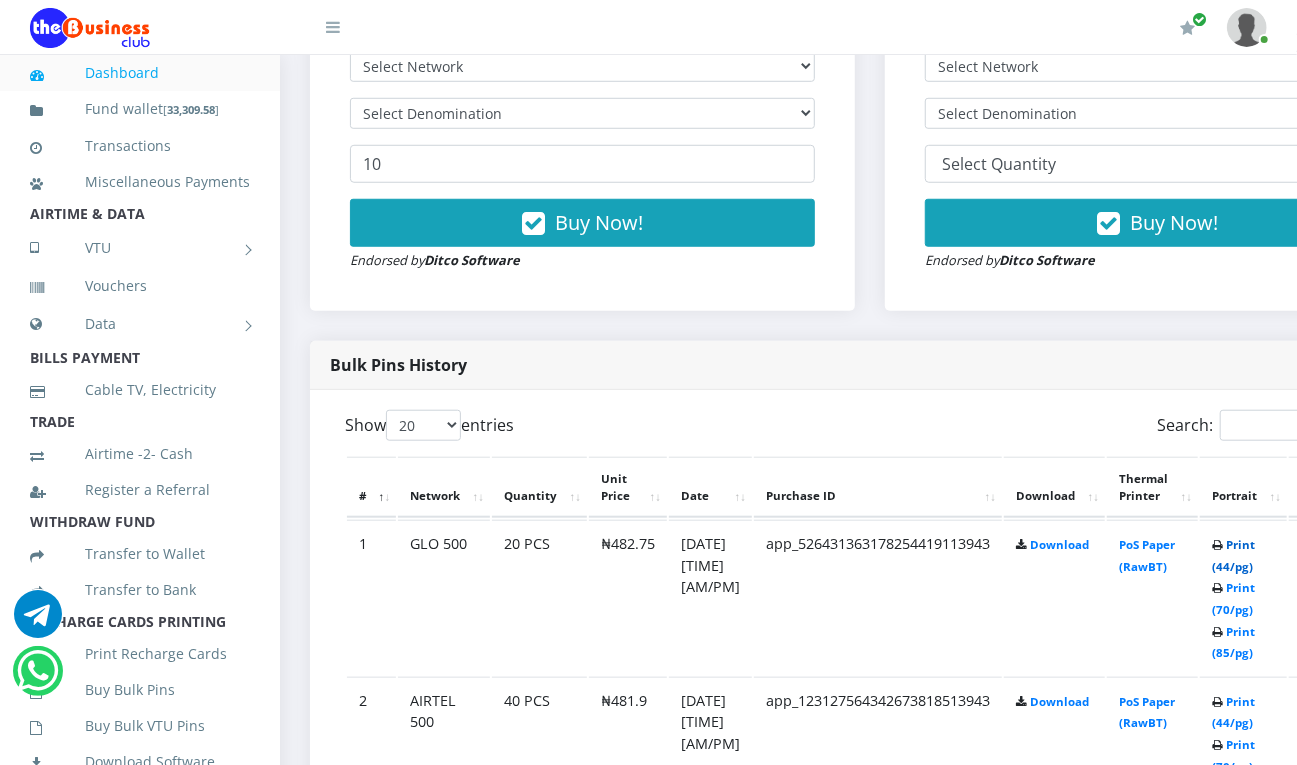 scroll, scrollTop: 0, scrollLeft: 0, axis: both 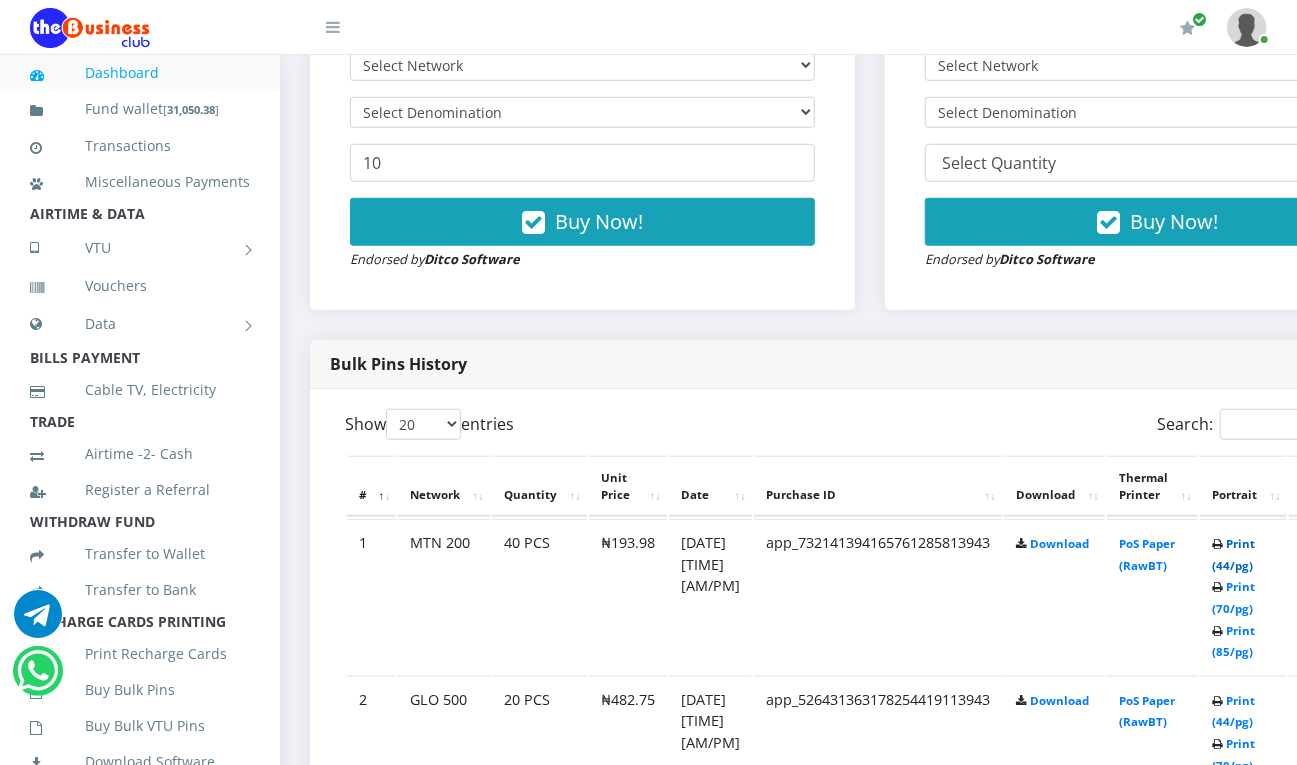 click on "Print (44/pg)" at bounding box center [1233, 554] 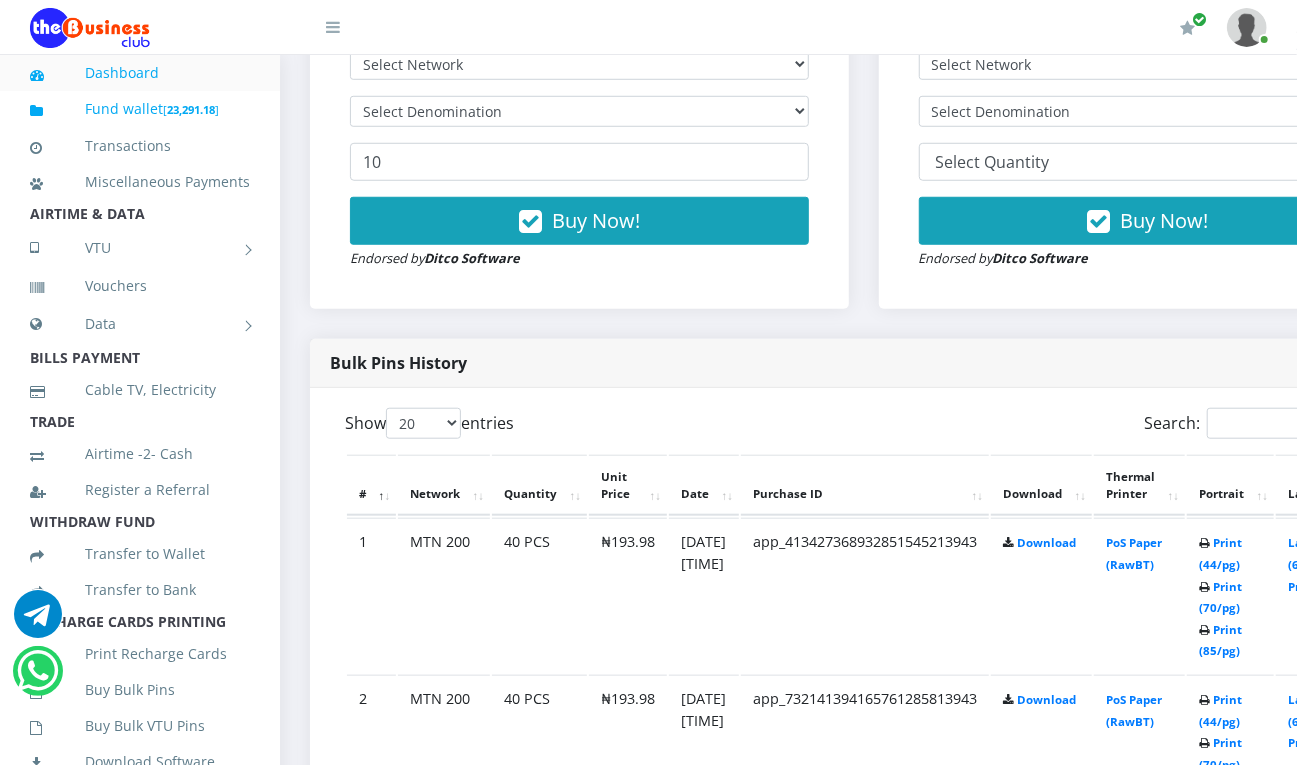 scroll, scrollTop: 0, scrollLeft: 0, axis: both 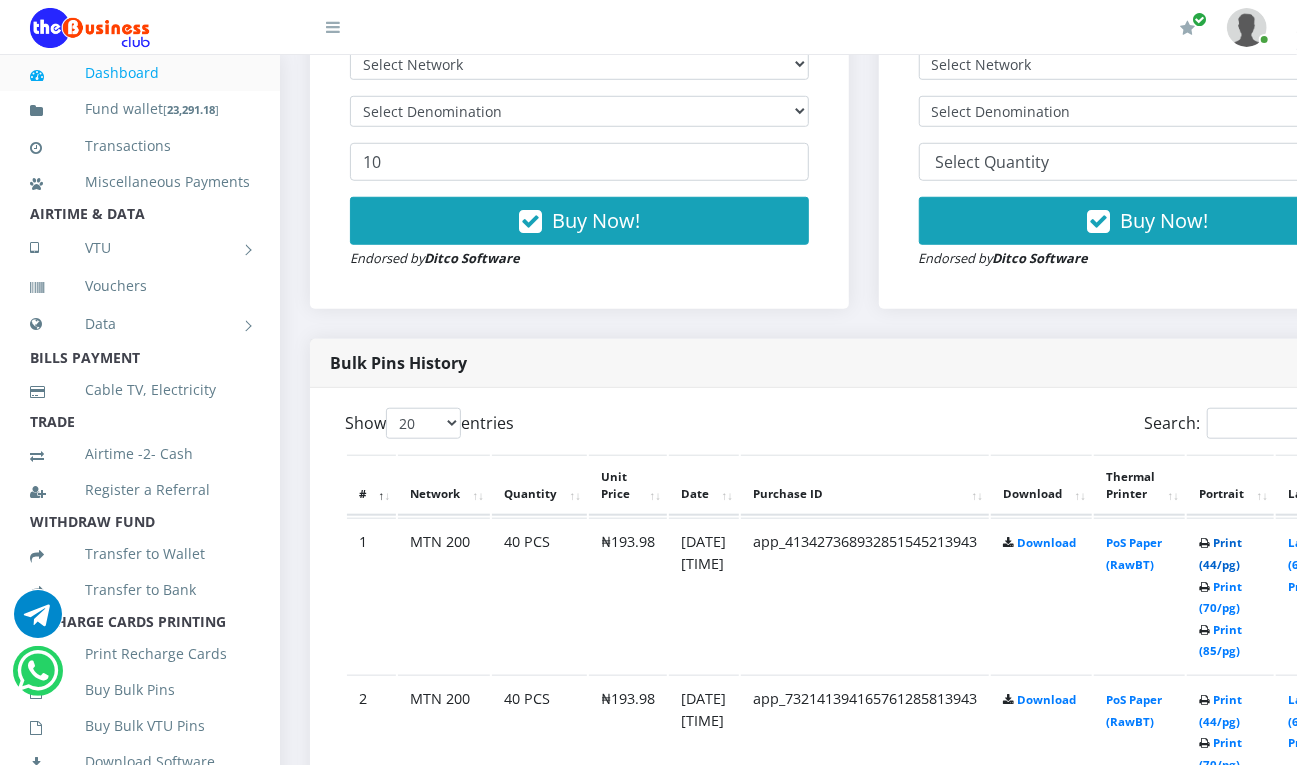 click on "Print (44/pg)" at bounding box center (1220, 553) 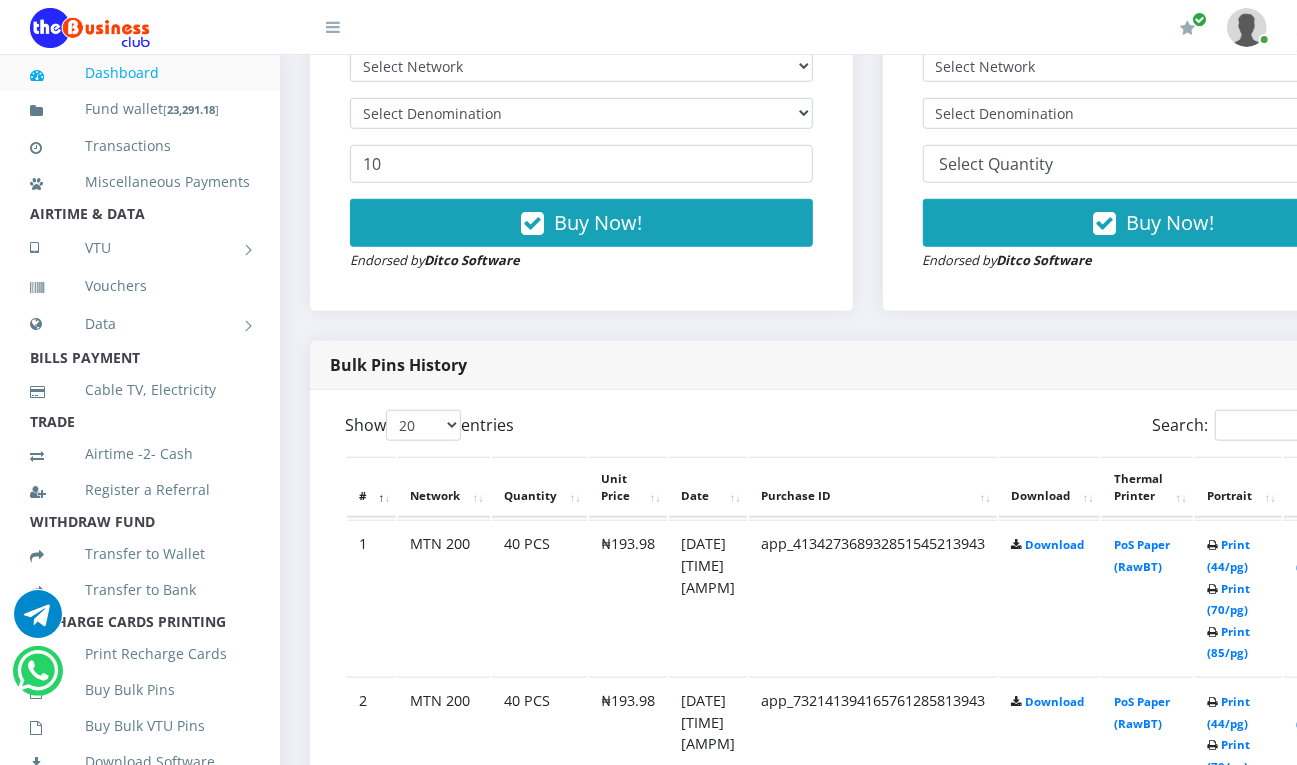 scroll, scrollTop: 0, scrollLeft: 0, axis: both 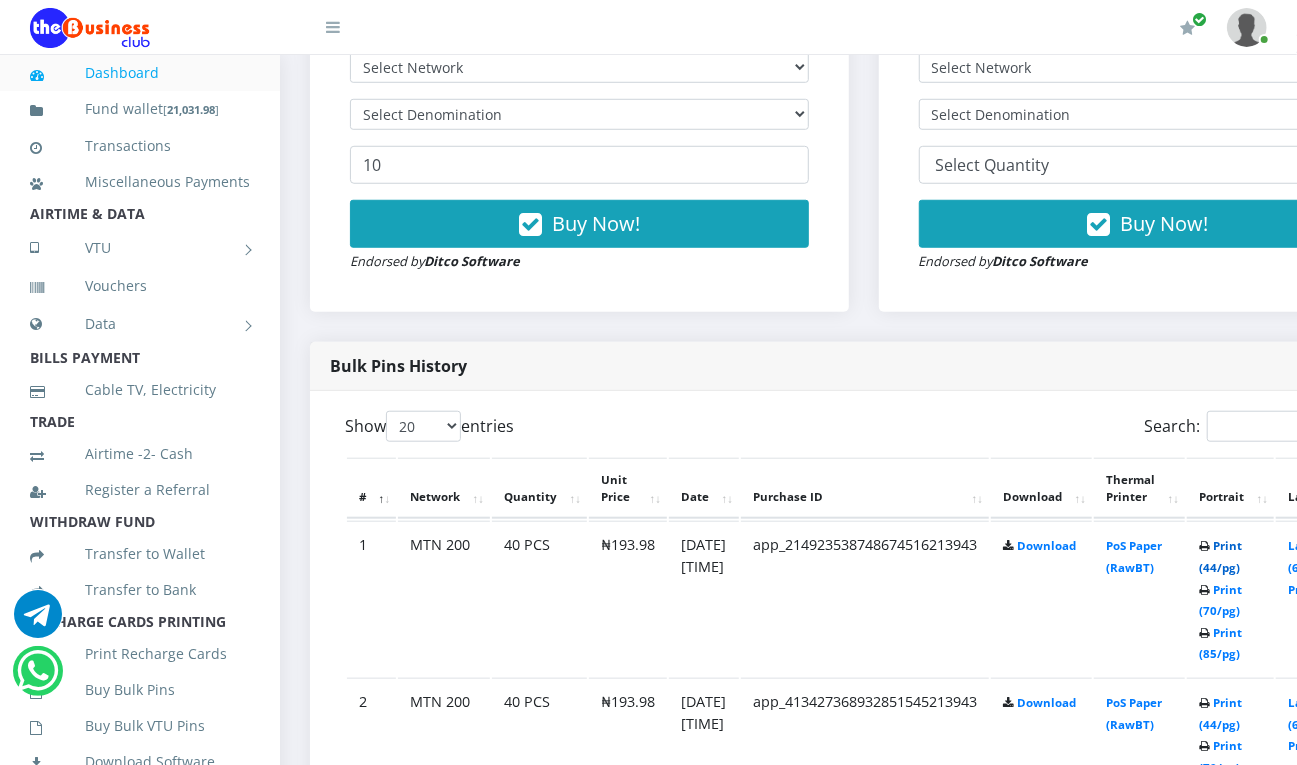 click on "Print (44/pg)" at bounding box center (1220, 556) 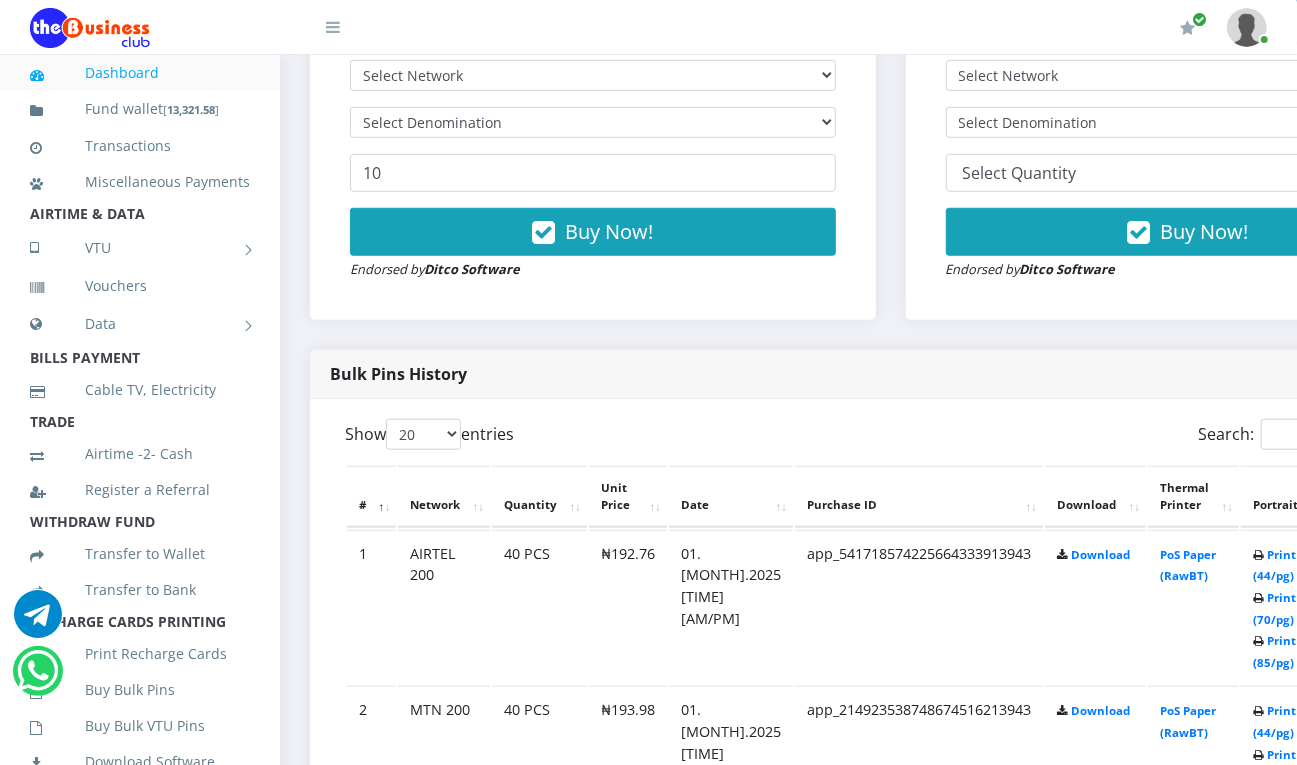 scroll, scrollTop: 0, scrollLeft: 0, axis: both 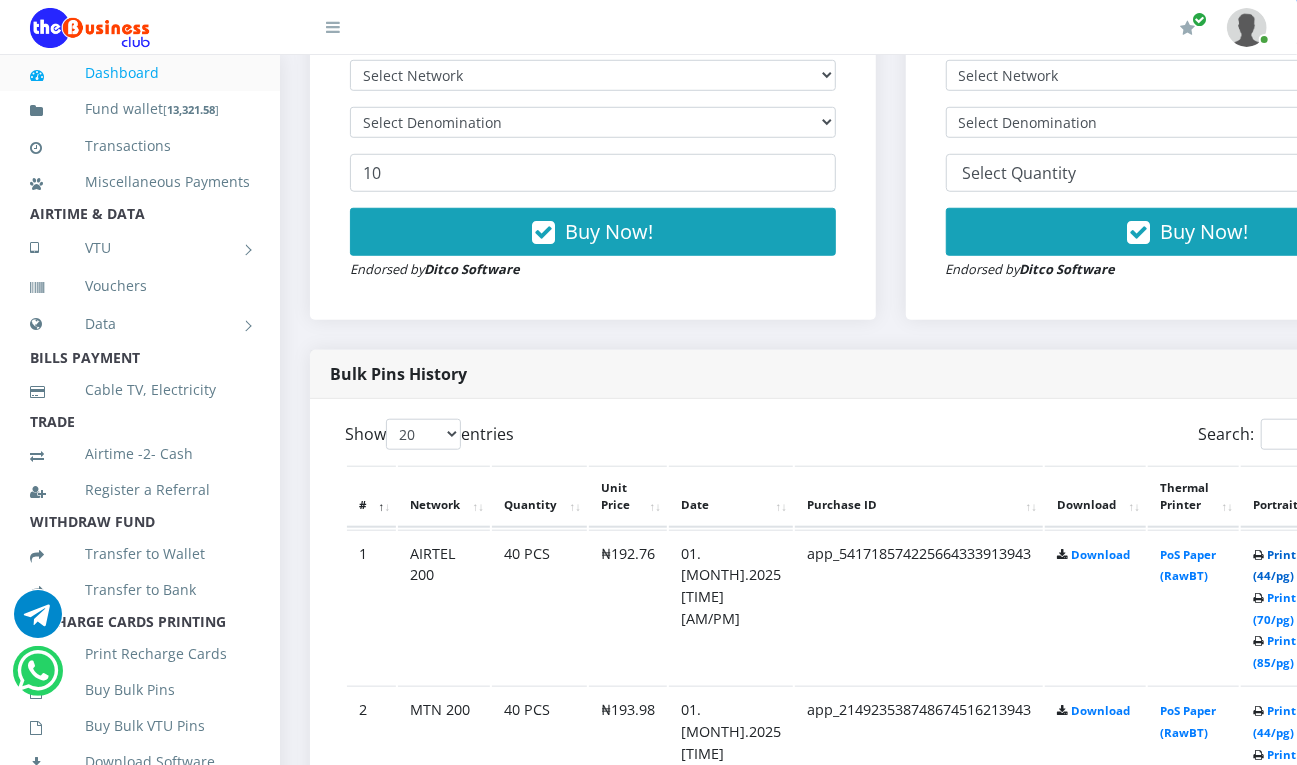 click on "Print (44/pg)" at bounding box center [1274, 565] 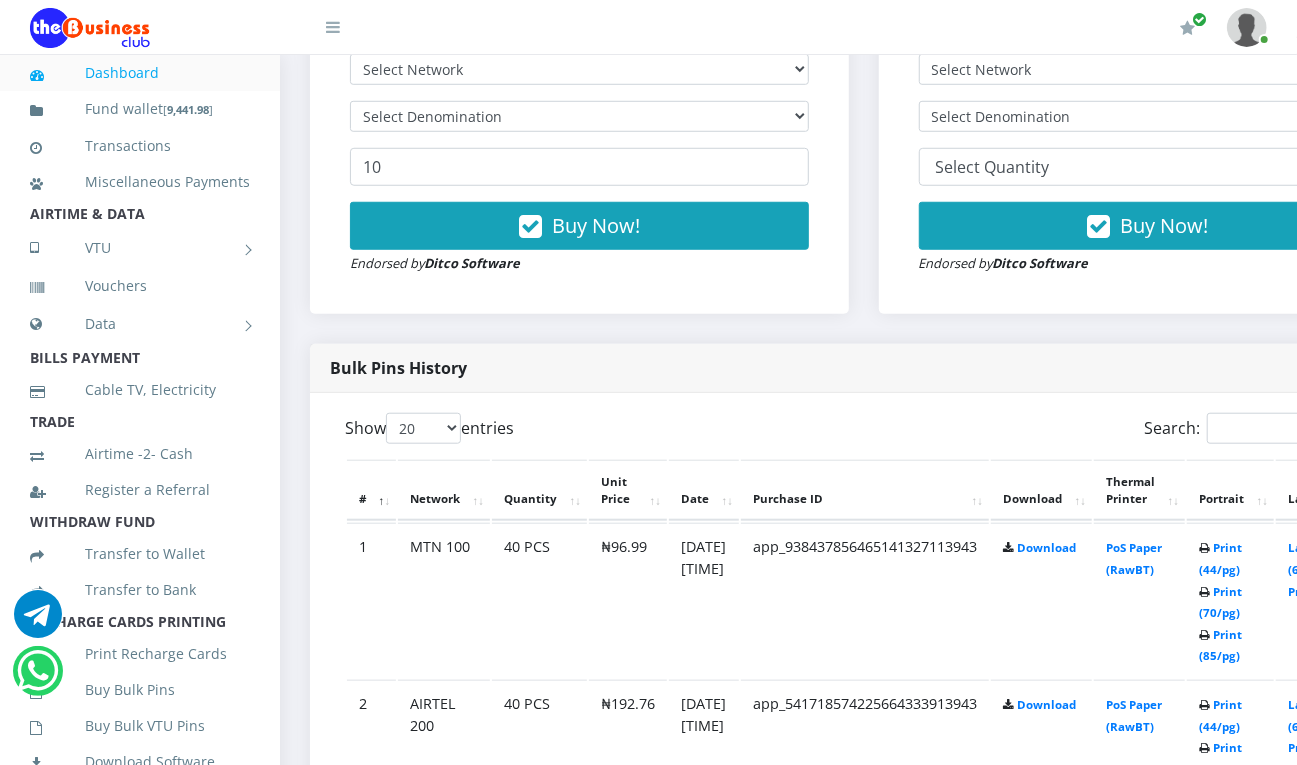 scroll, scrollTop: 0, scrollLeft: 0, axis: both 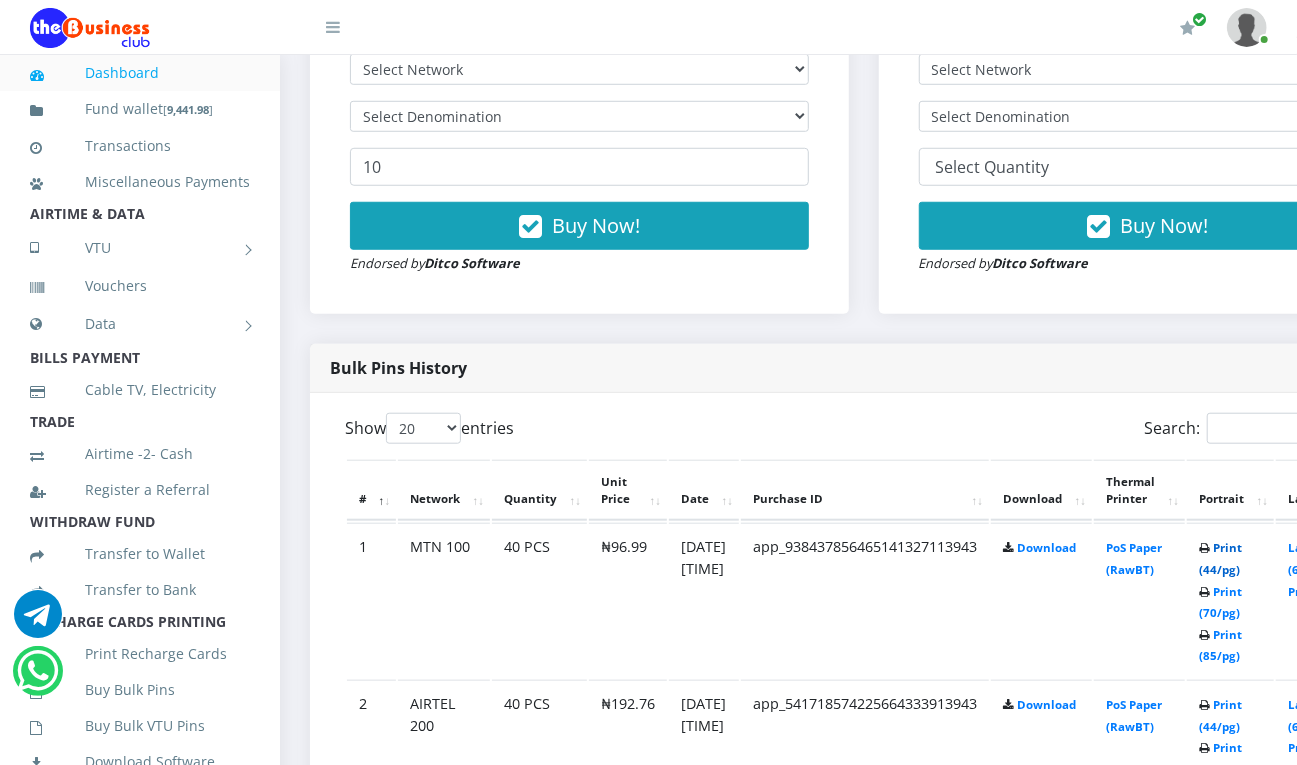 click on "Print (44/pg)" at bounding box center (1220, 558) 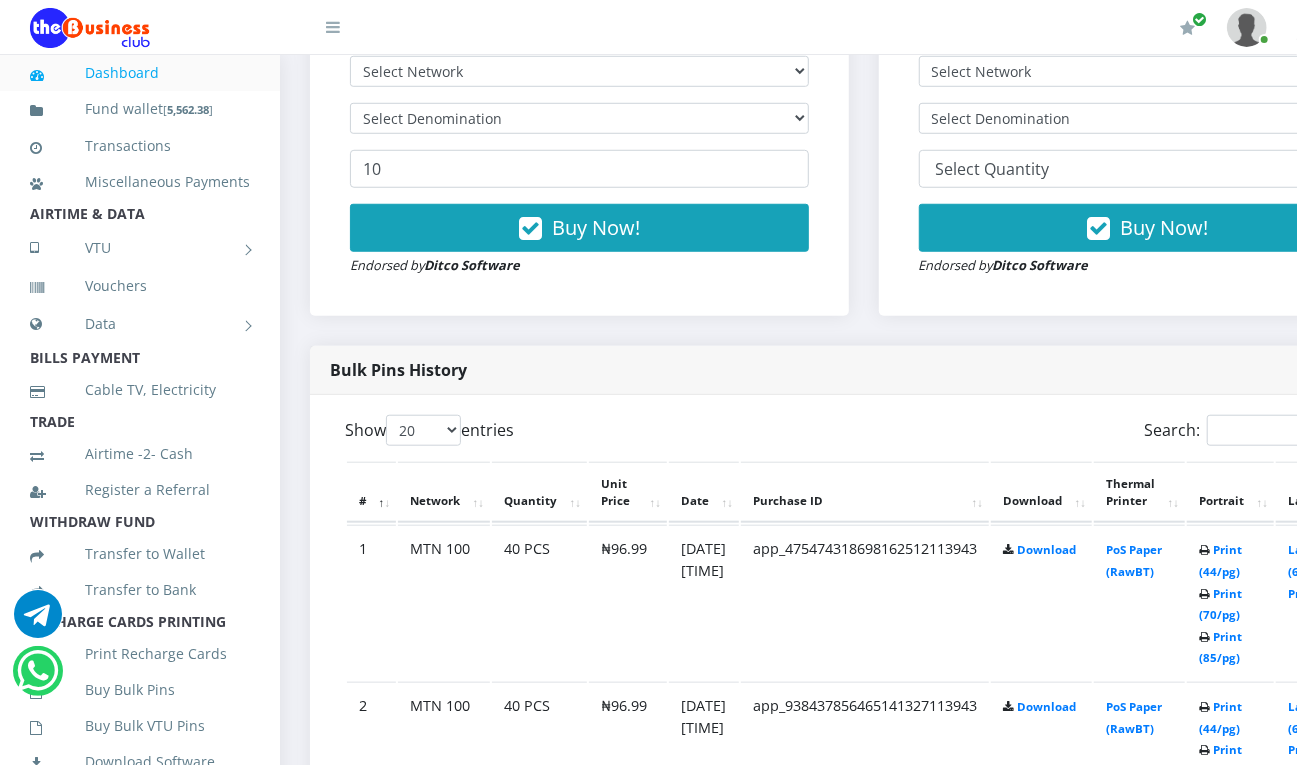 scroll, scrollTop: 0, scrollLeft: 0, axis: both 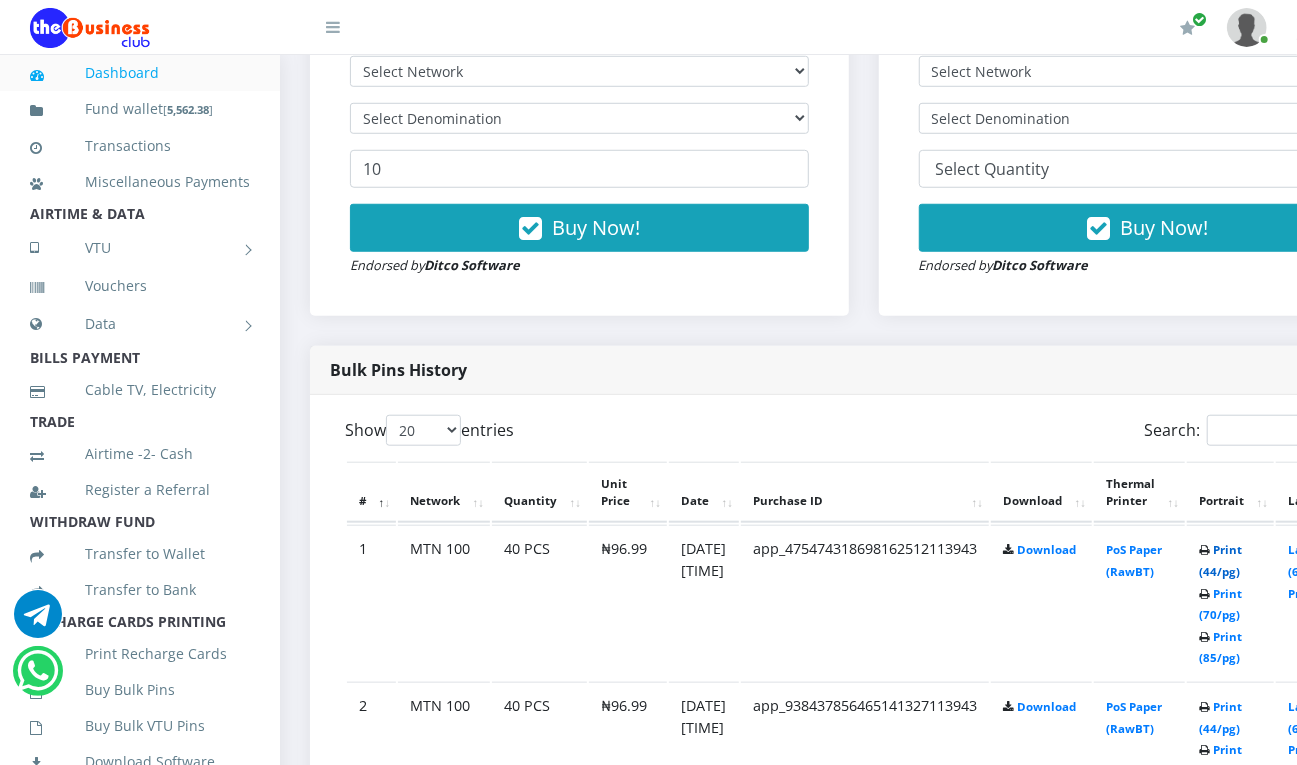 click on "Print (44/pg)" at bounding box center (1220, 560) 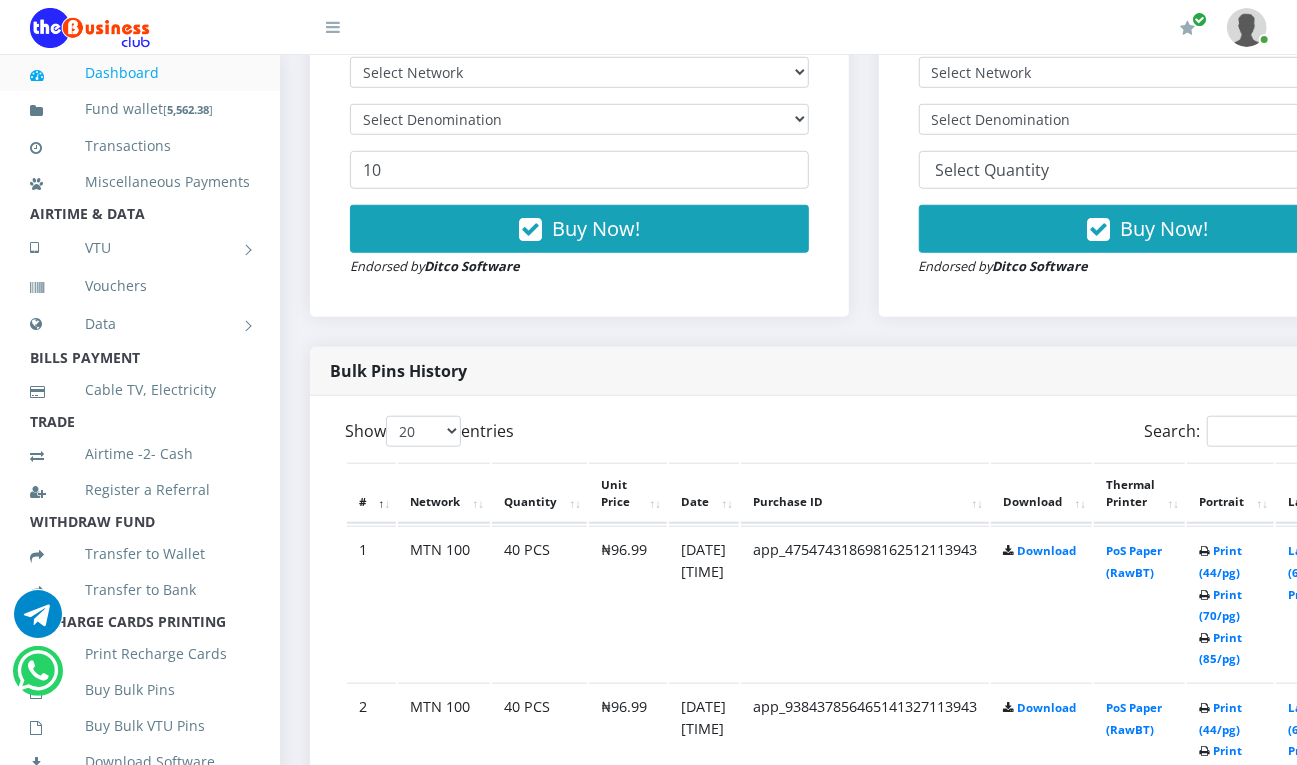 scroll, scrollTop: 737, scrollLeft: 0, axis: vertical 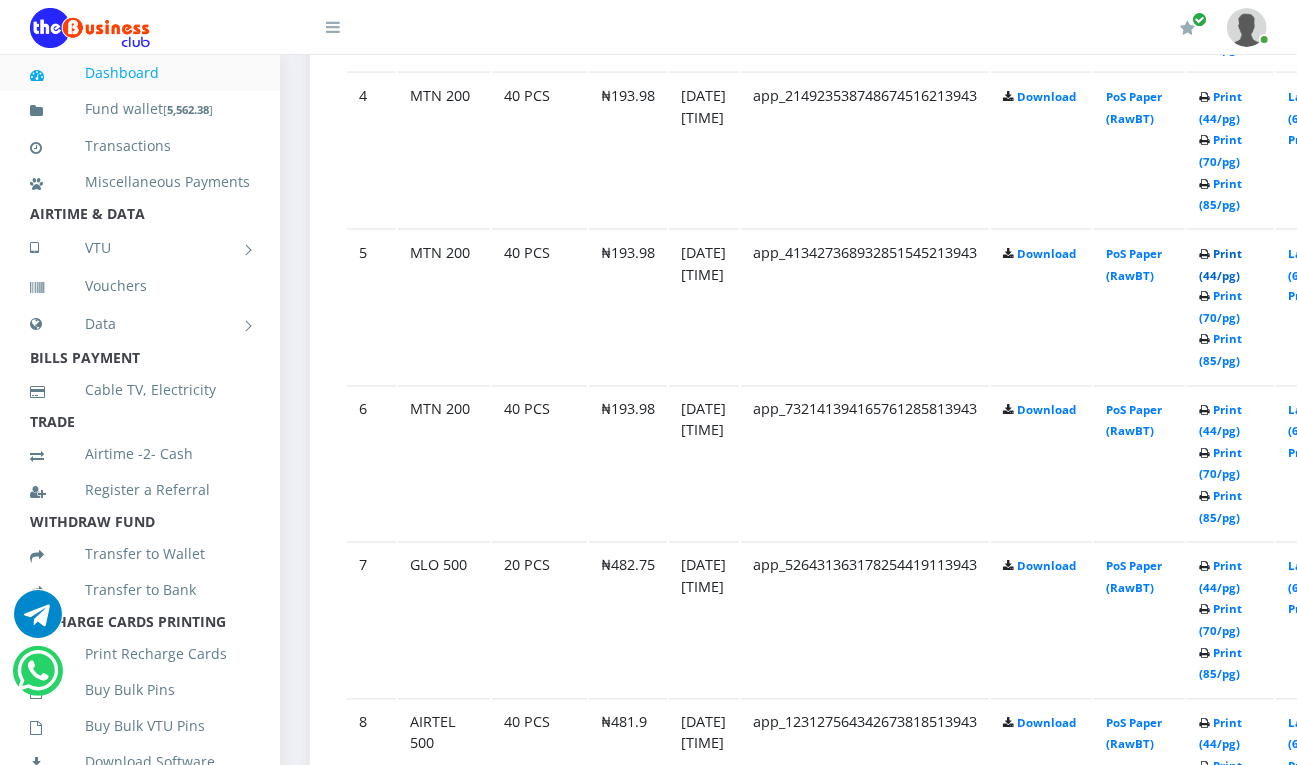 click on "Print (44/pg)" at bounding box center (1220, 264) 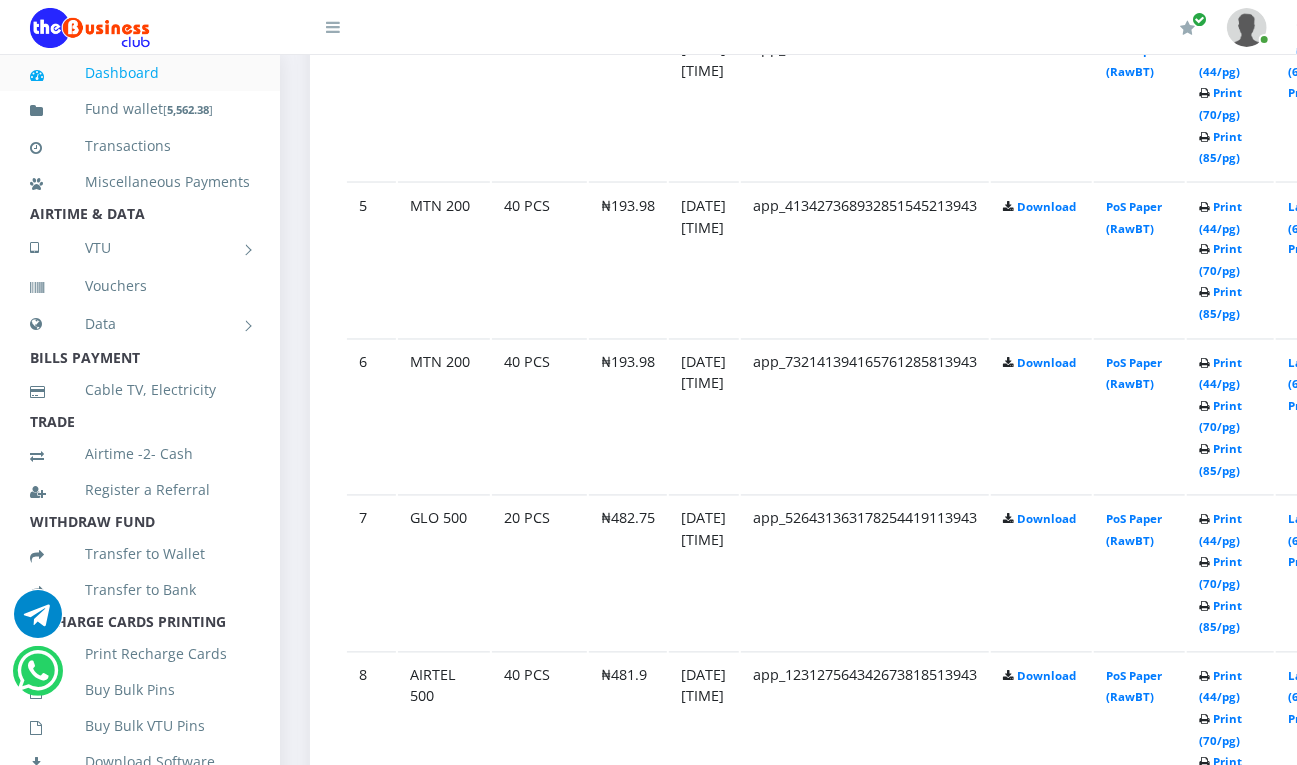 scroll, scrollTop: 1661, scrollLeft: 0, axis: vertical 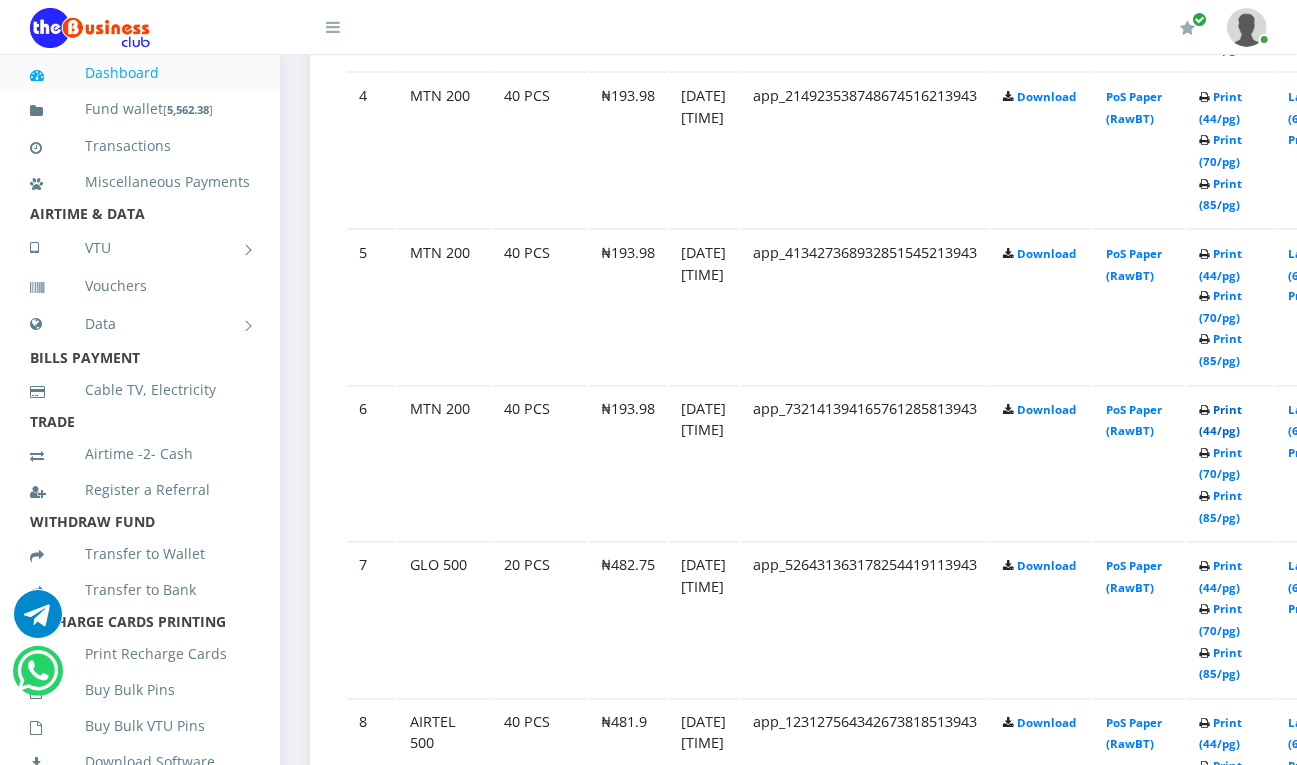 click on "Print (44/pg)" at bounding box center [1220, 421] 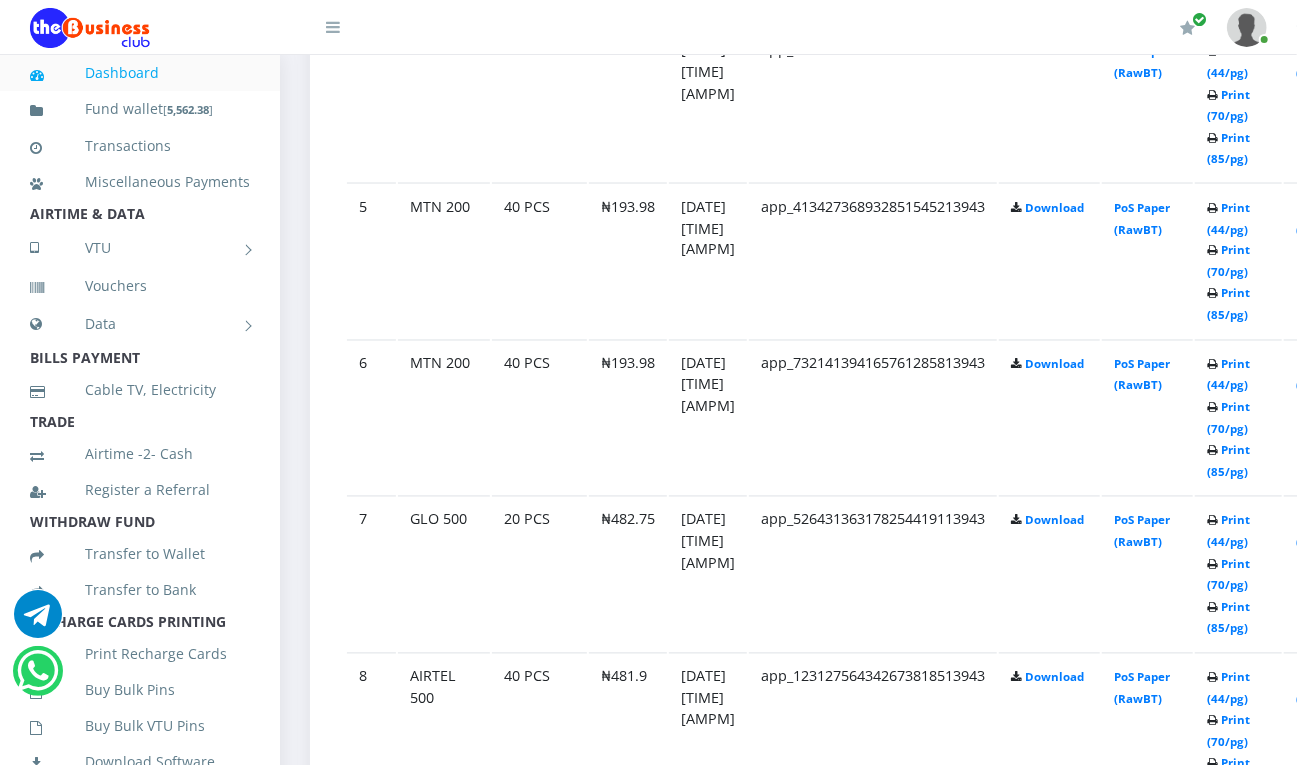 scroll, scrollTop: 1661, scrollLeft: 0, axis: vertical 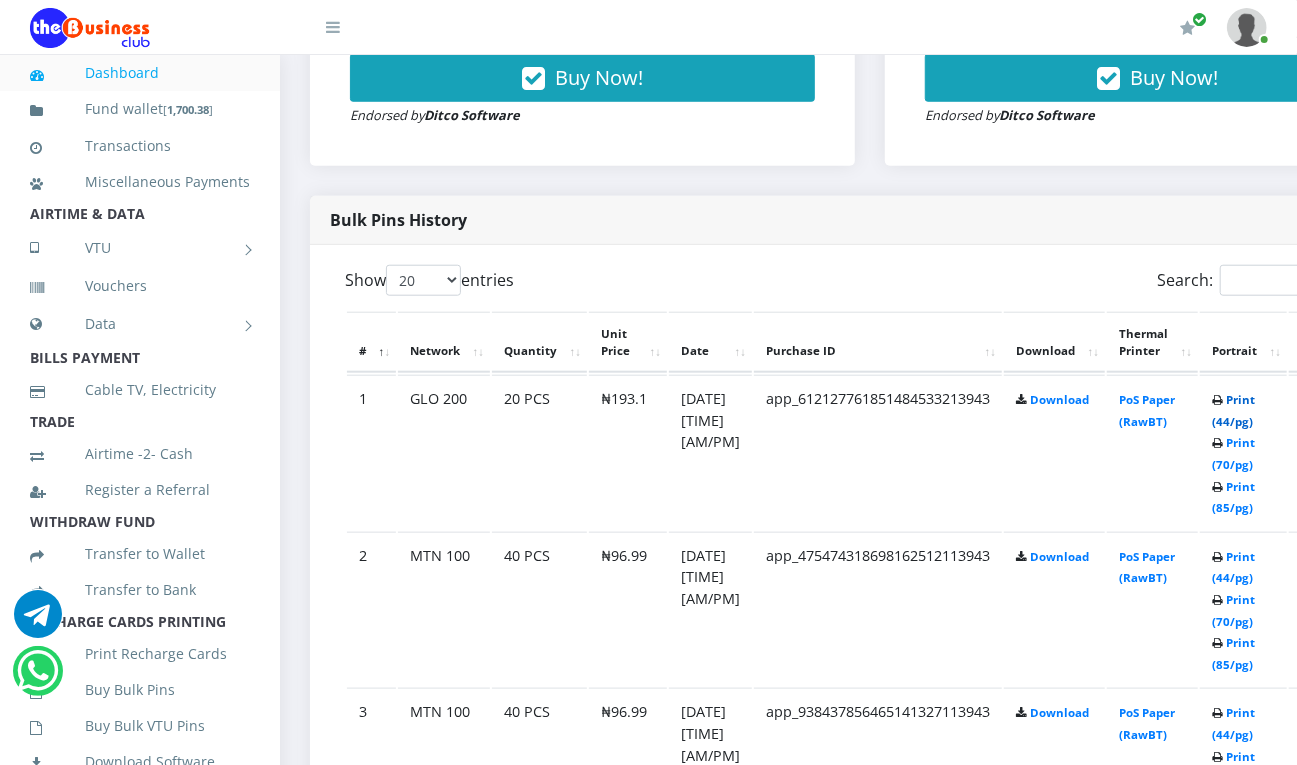 click on "Print (44/pg)" at bounding box center [1233, 410] 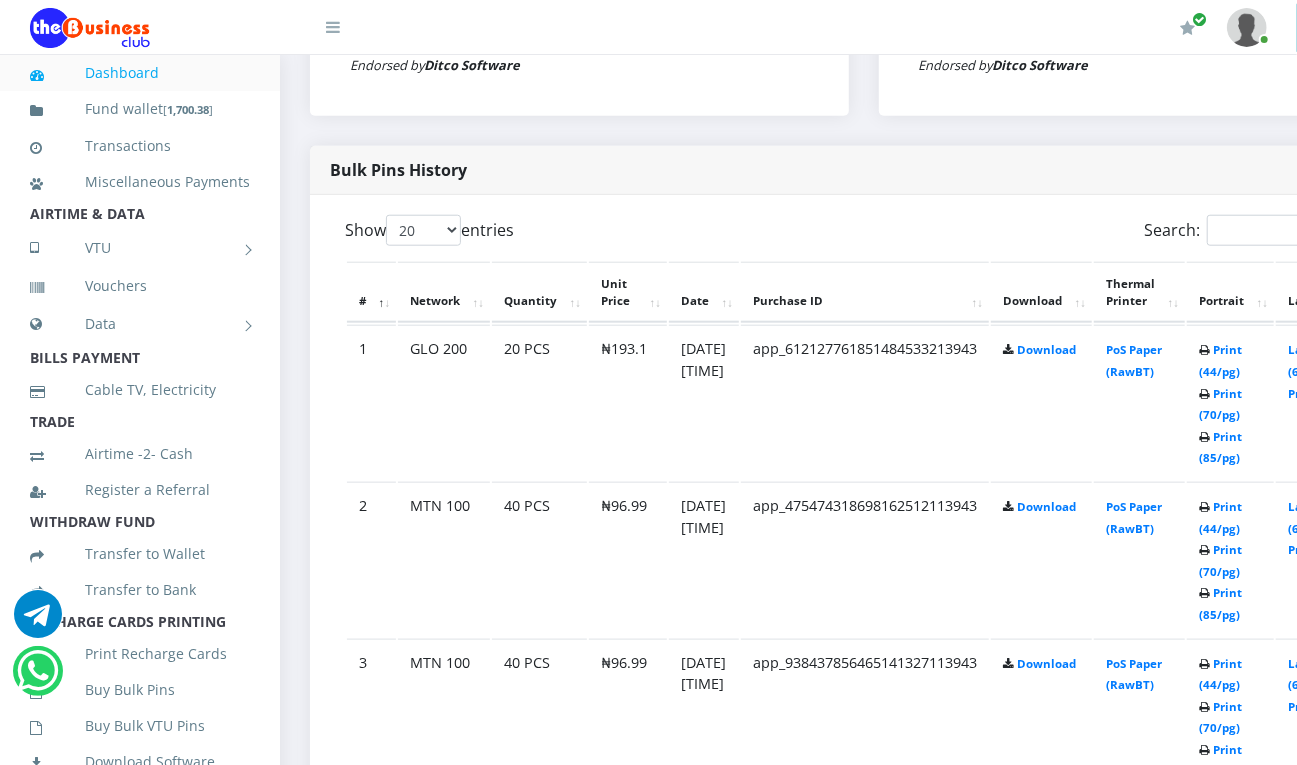 scroll, scrollTop: 0, scrollLeft: 0, axis: both 